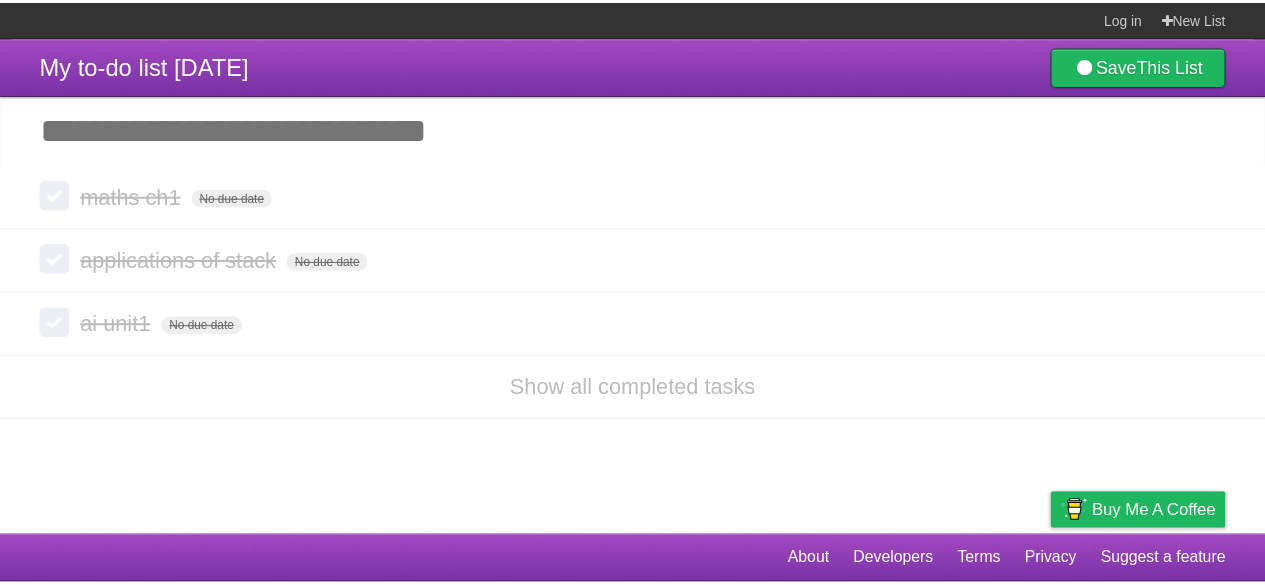 scroll, scrollTop: 0, scrollLeft: 0, axis: both 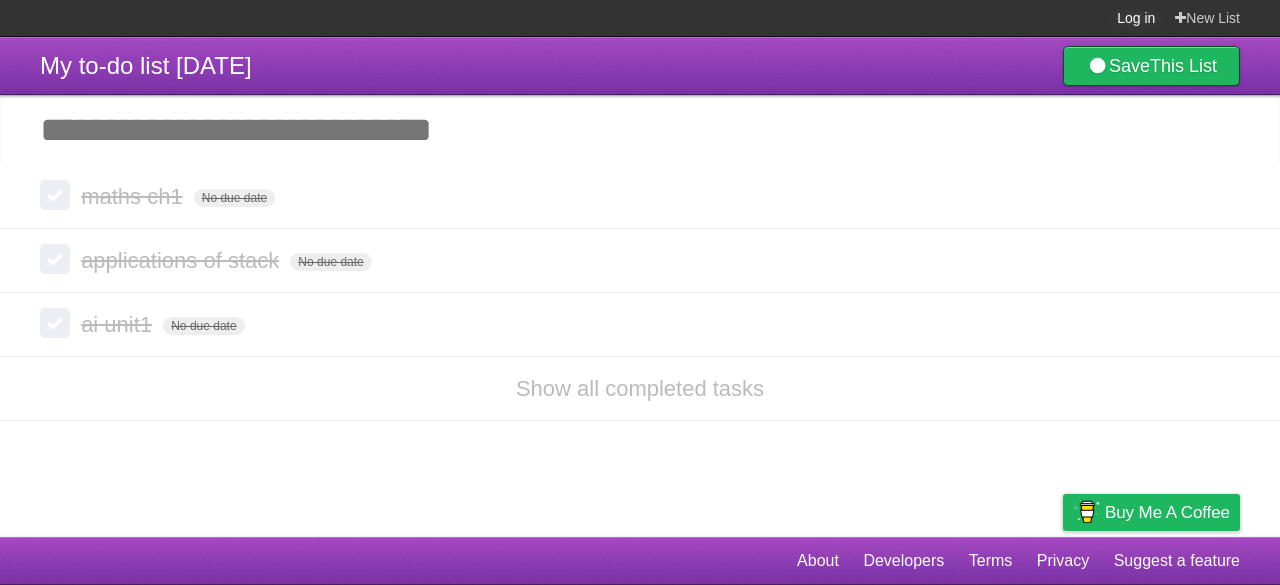 click on "Log in" at bounding box center (1136, 18) 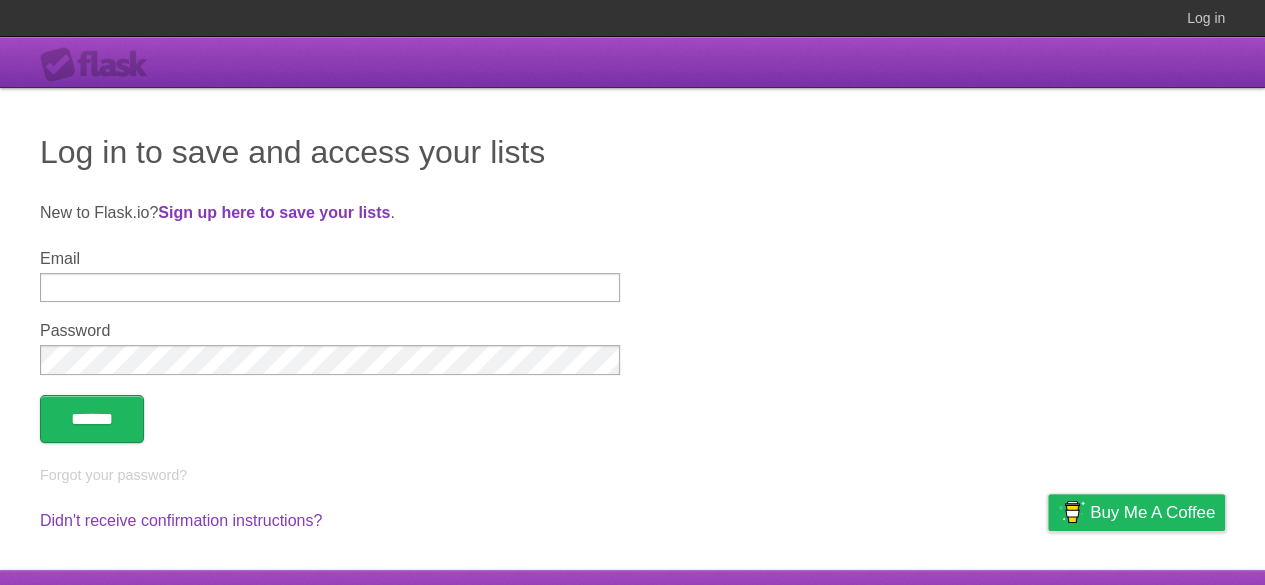 type on "**********" 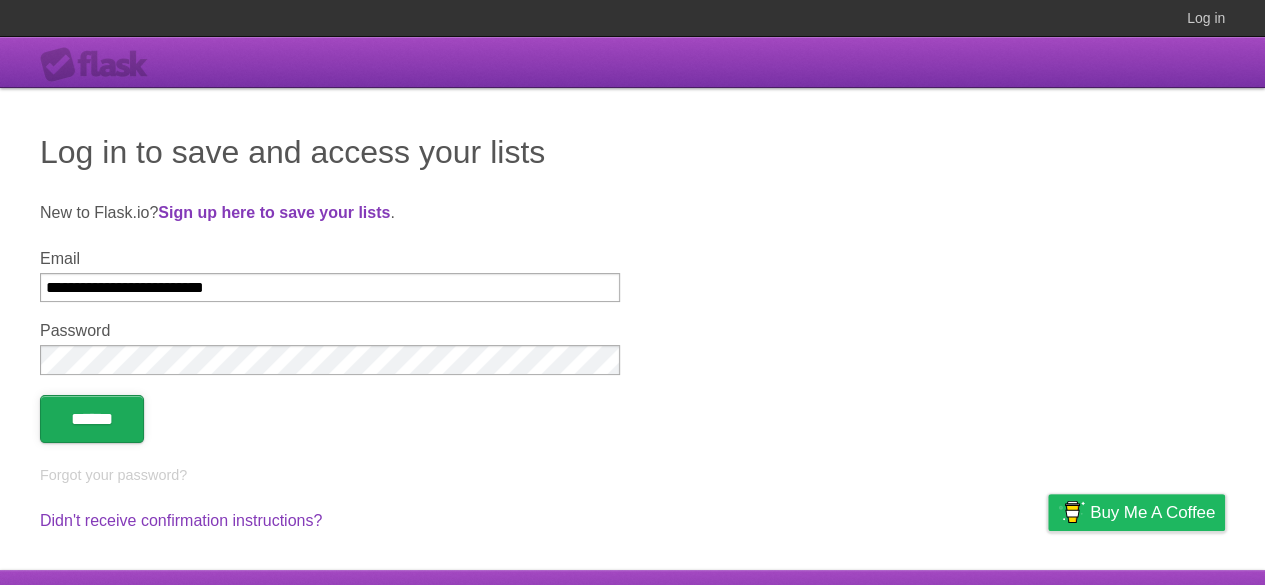 click on "******" at bounding box center [92, 419] 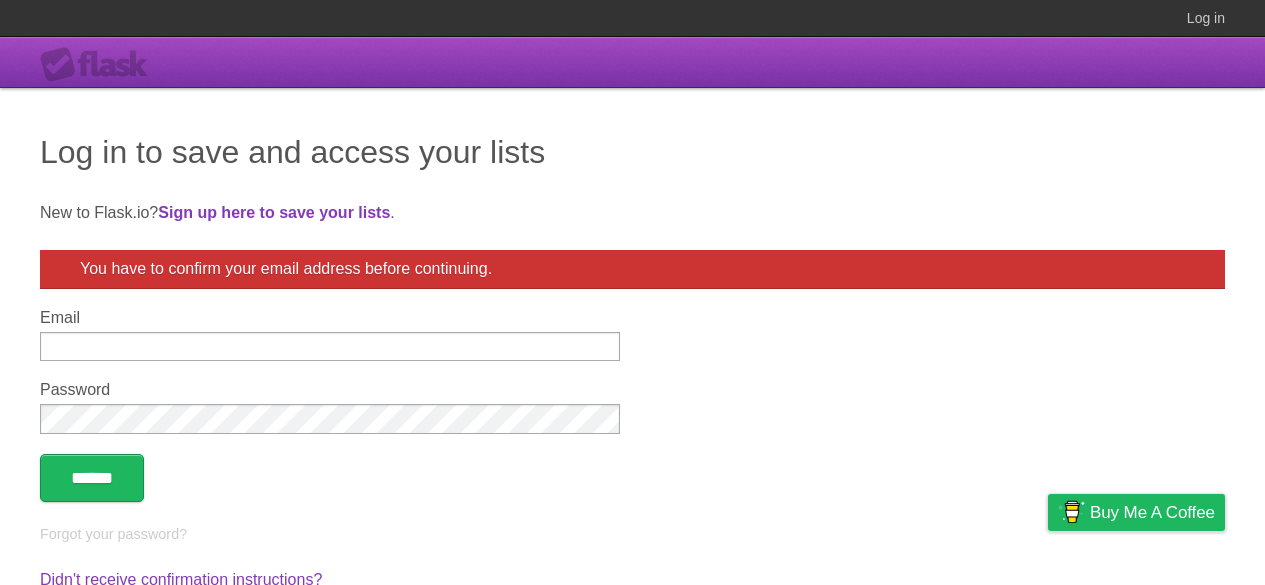 scroll, scrollTop: 0, scrollLeft: 0, axis: both 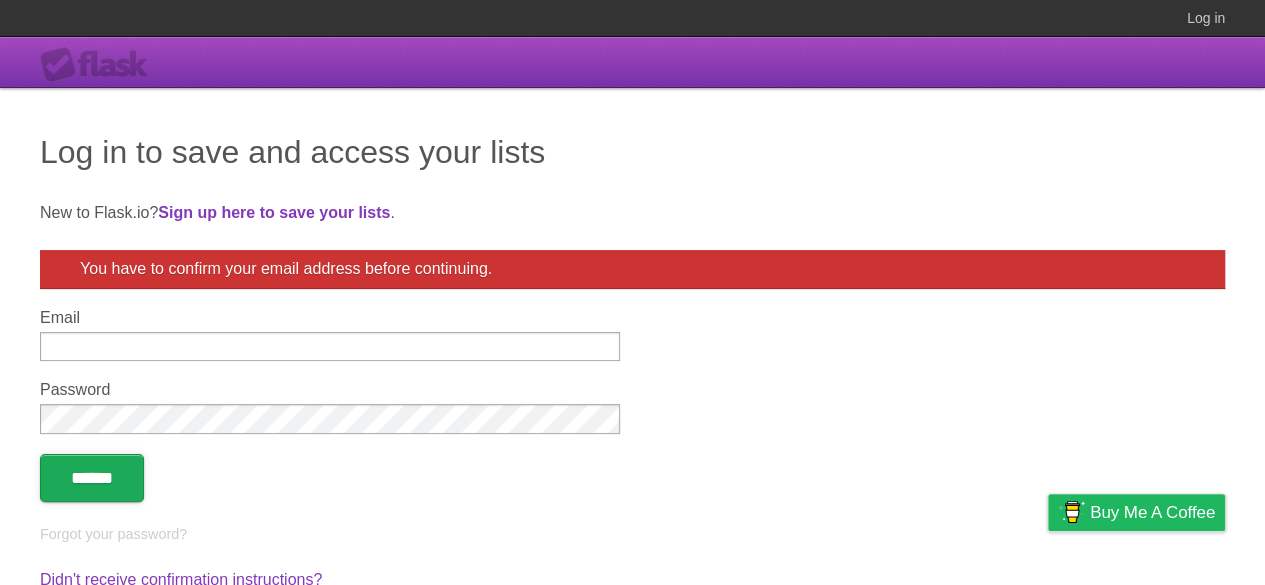 type on "**********" 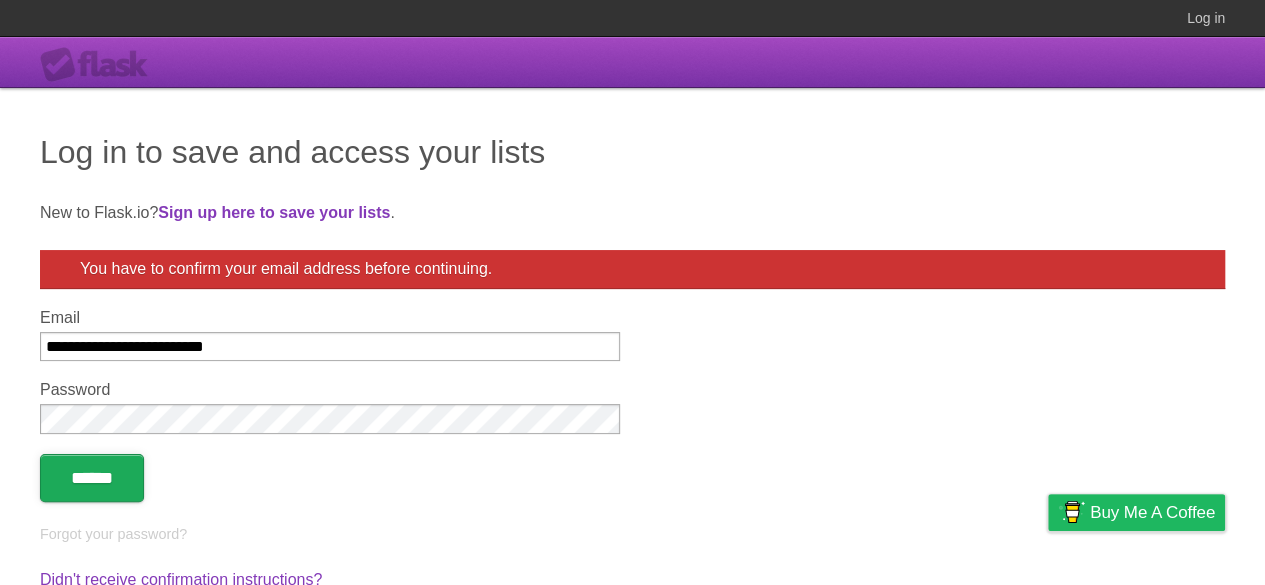 click on "******" at bounding box center (92, 478) 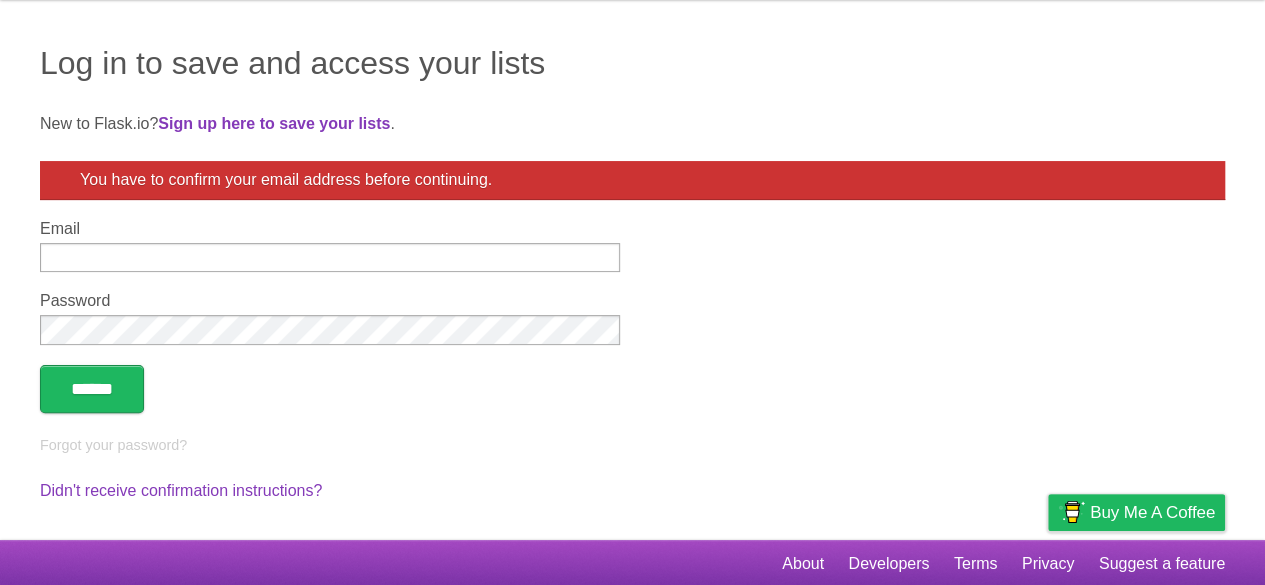 scroll, scrollTop: 94, scrollLeft: 0, axis: vertical 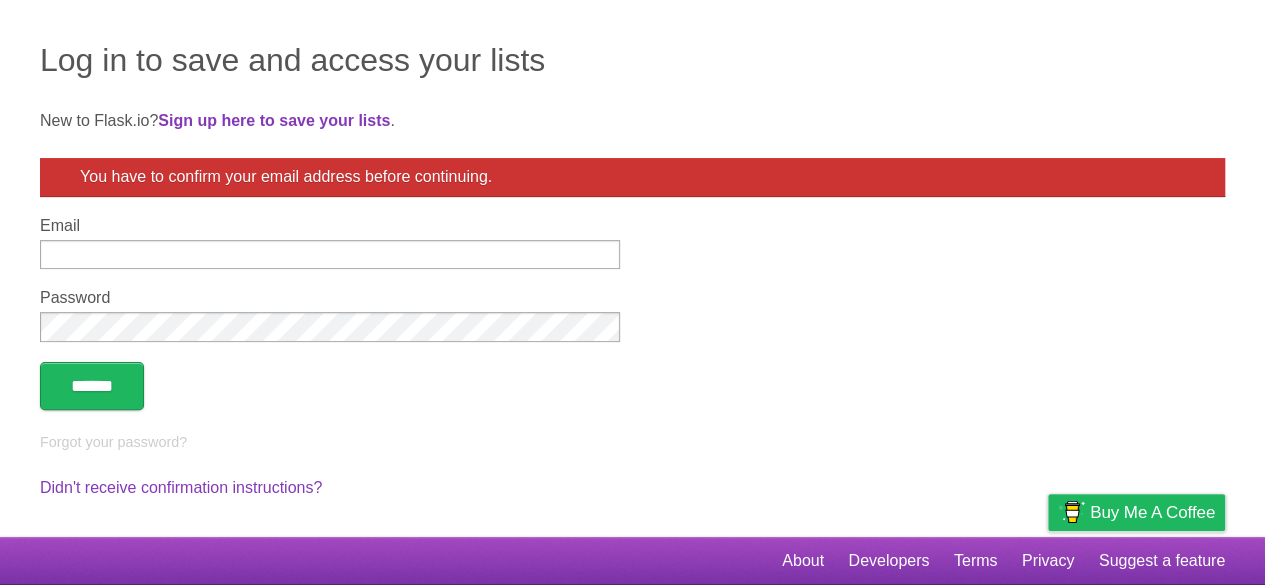 type on "**********" 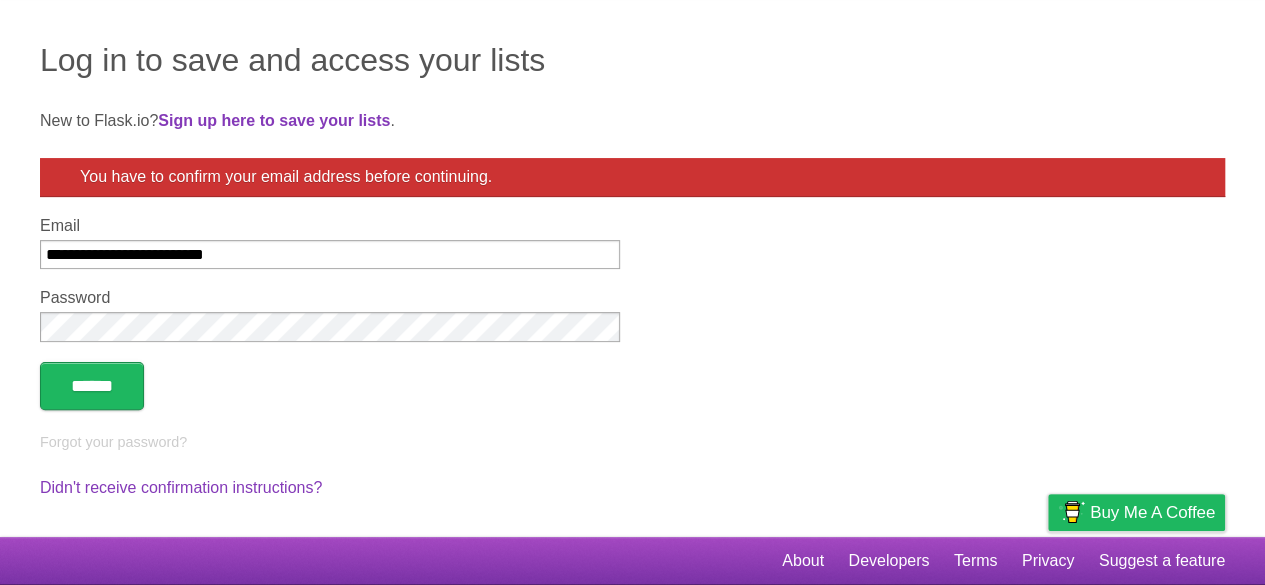 click on "**********" at bounding box center [330, 254] 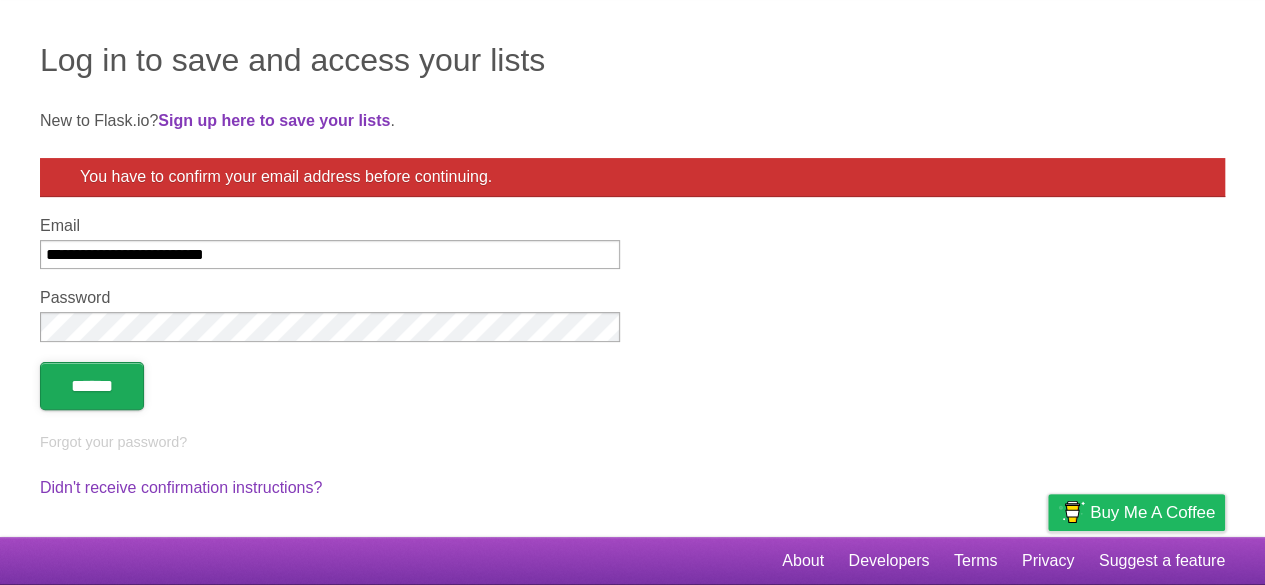 click on "******" at bounding box center (92, 386) 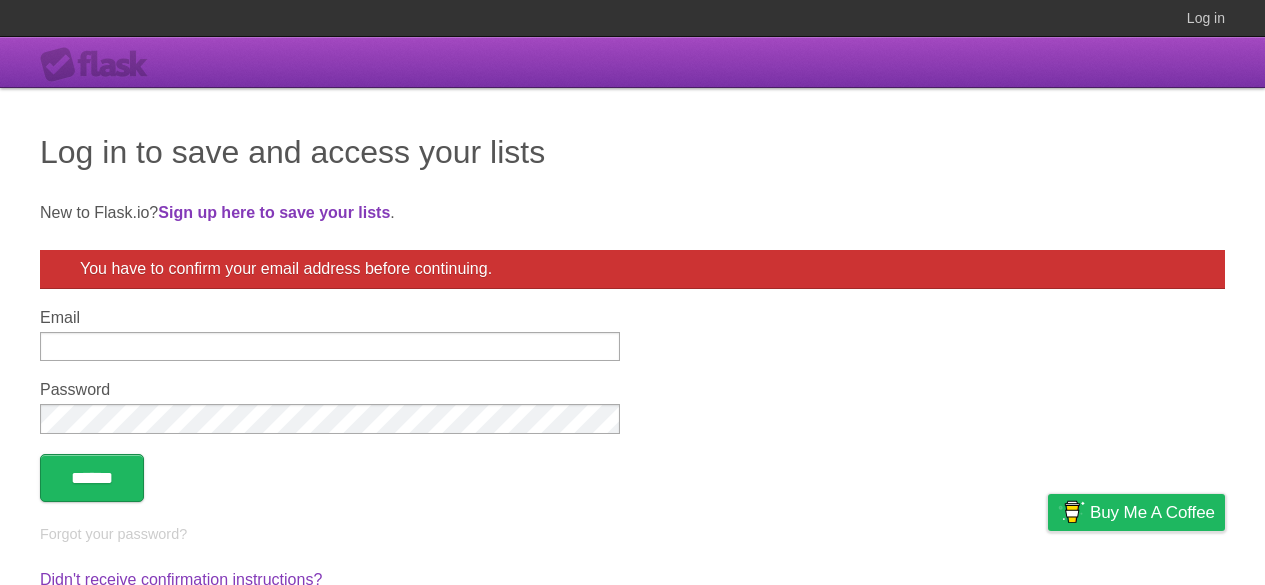 scroll, scrollTop: 0, scrollLeft: 0, axis: both 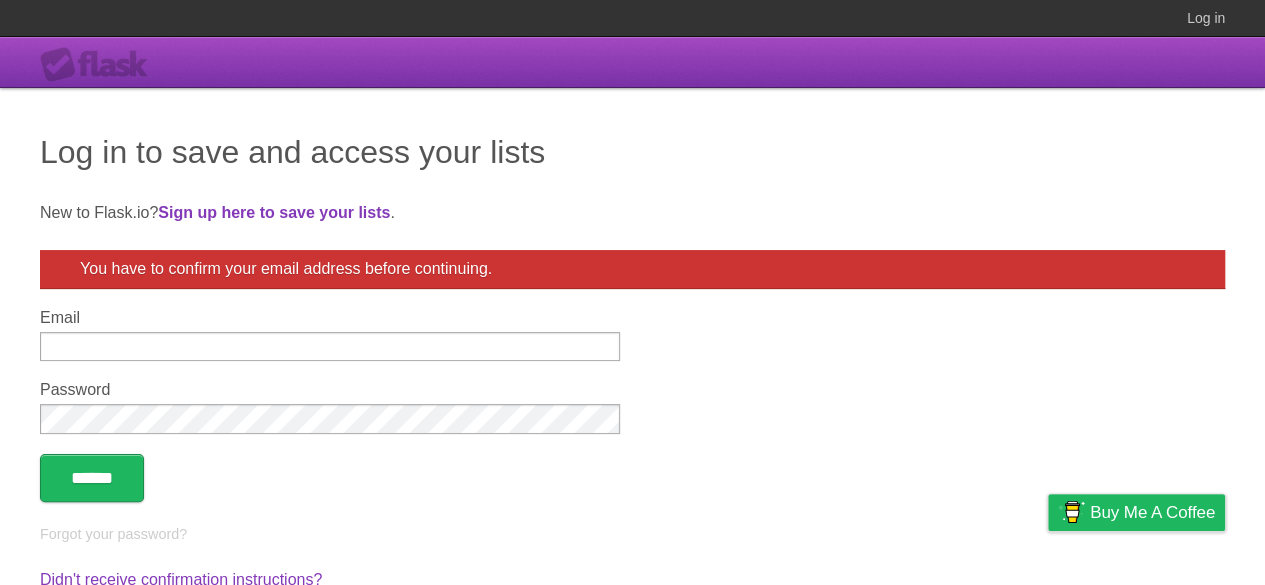 type on "**********" 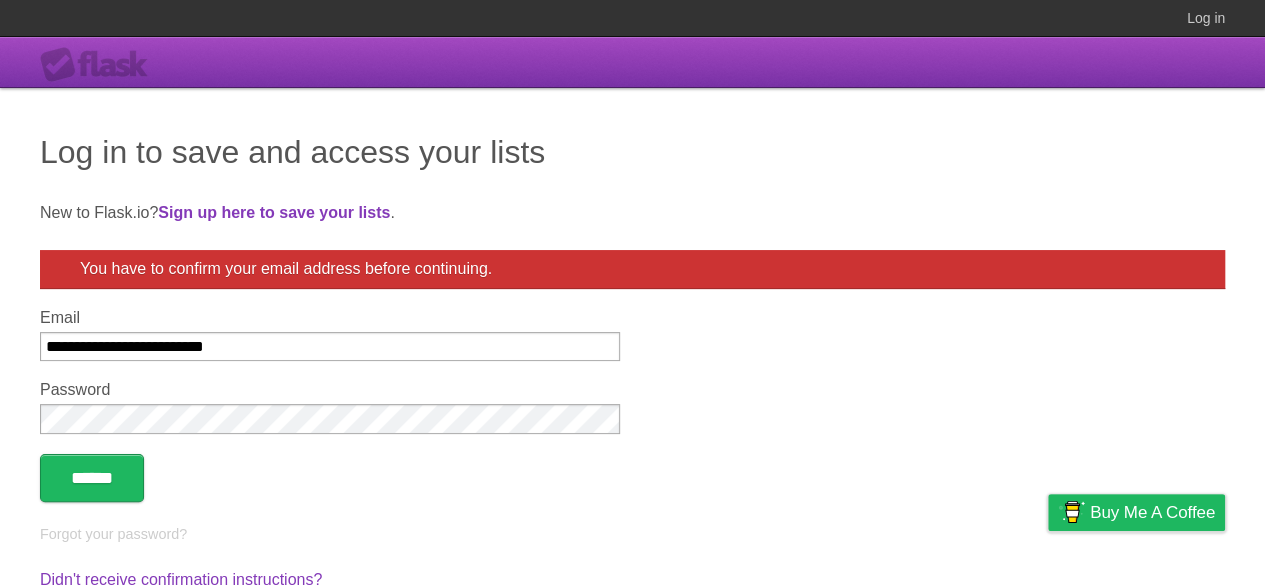 click on "**********" at bounding box center [330, 346] 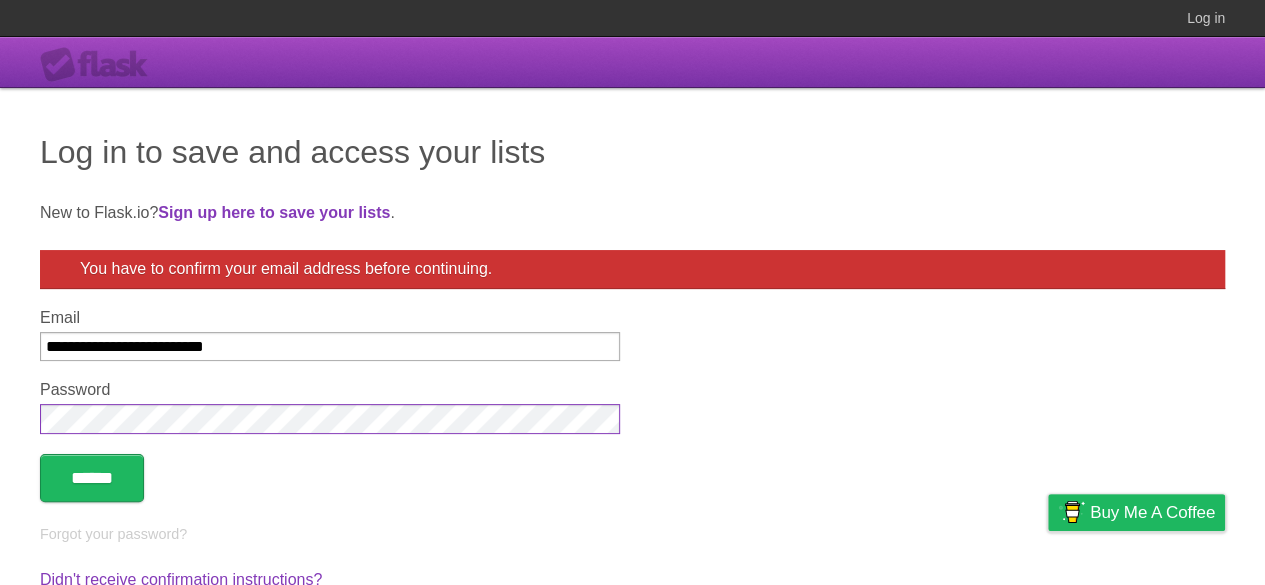 click on "******" at bounding box center (92, 478) 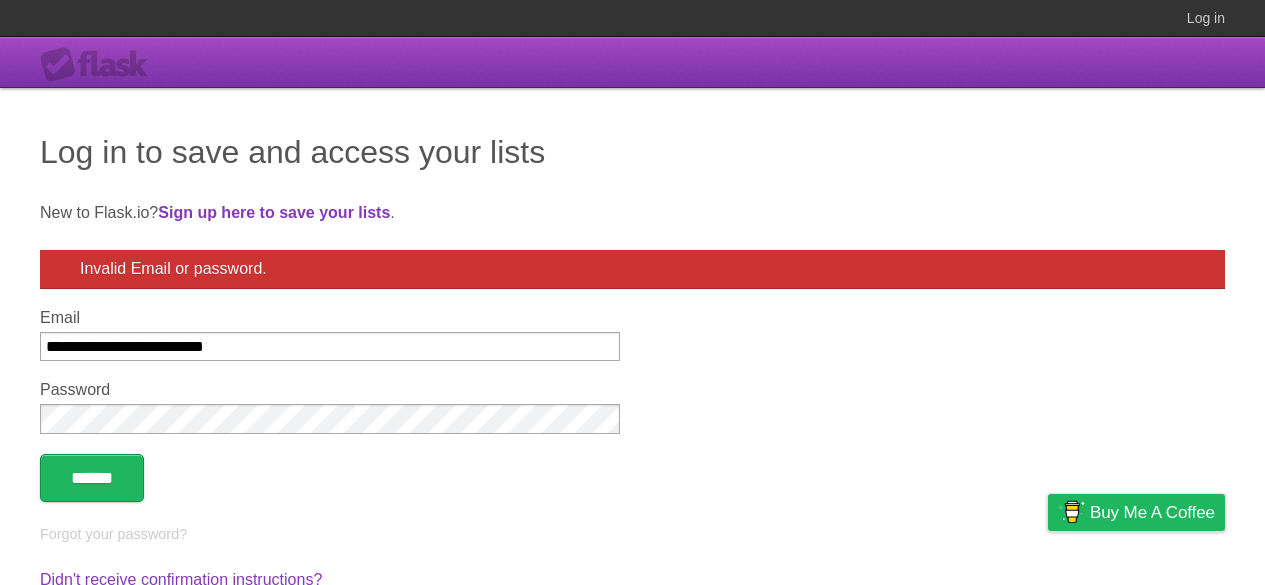 scroll, scrollTop: 0, scrollLeft: 0, axis: both 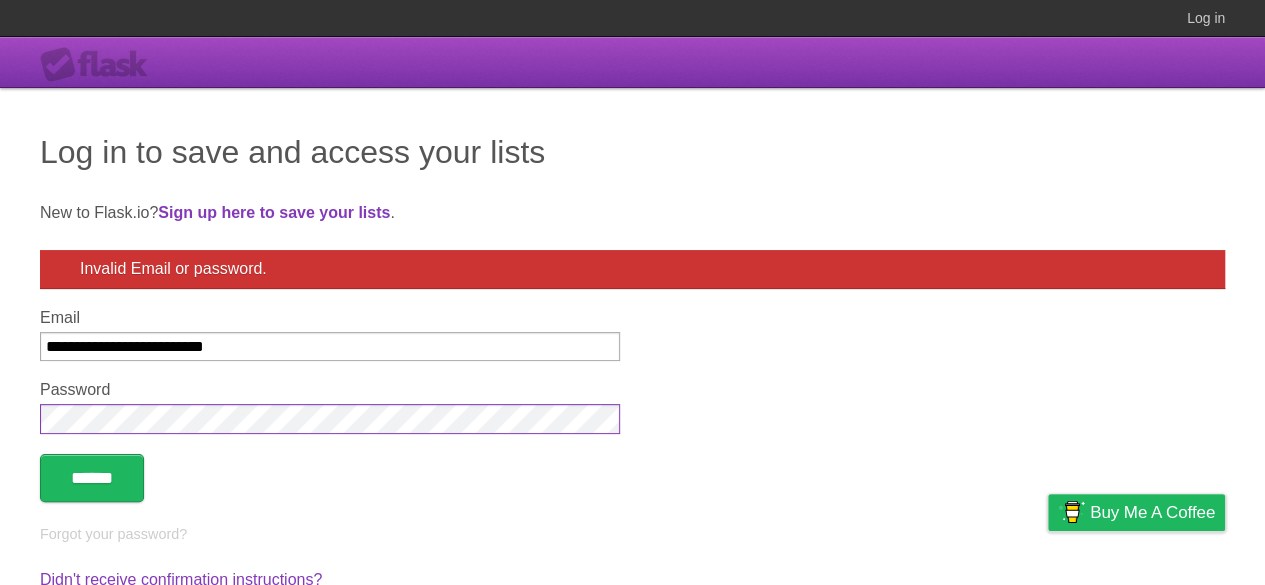 click on "******" at bounding box center (92, 478) 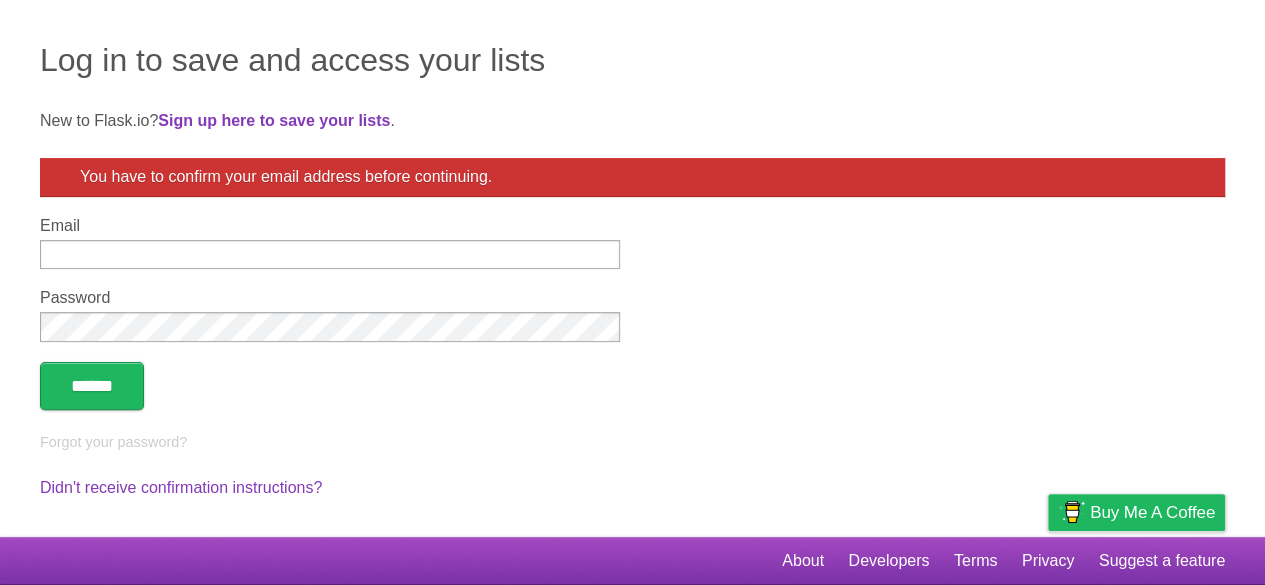 scroll, scrollTop: 0, scrollLeft: 0, axis: both 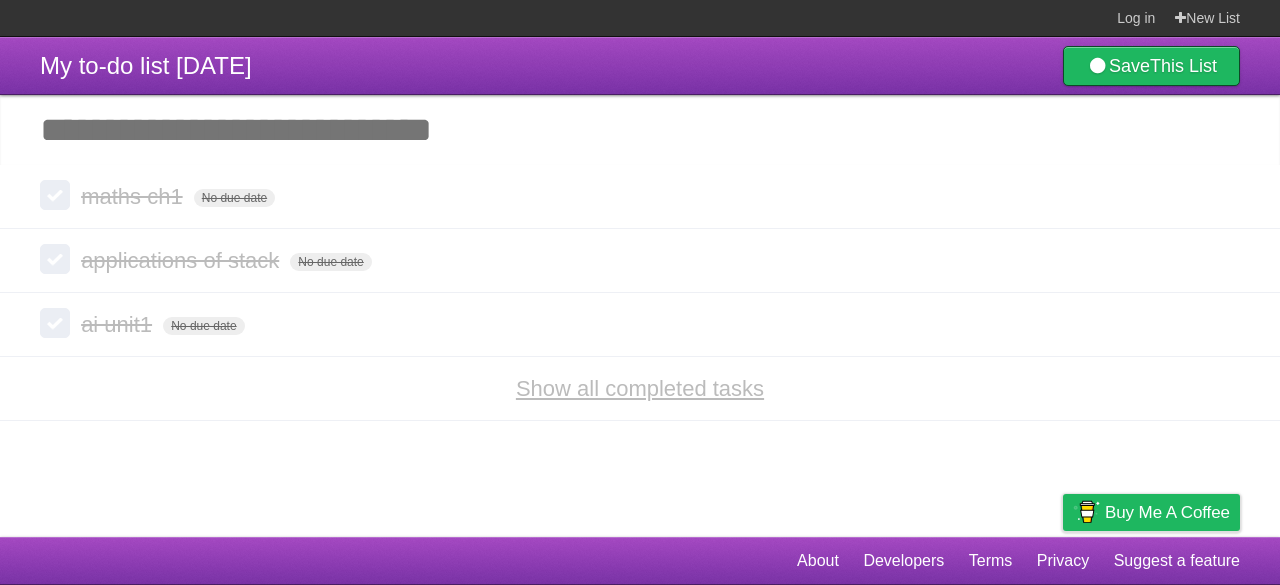 click on "Show all completed tasks" at bounding box center (640, 388) 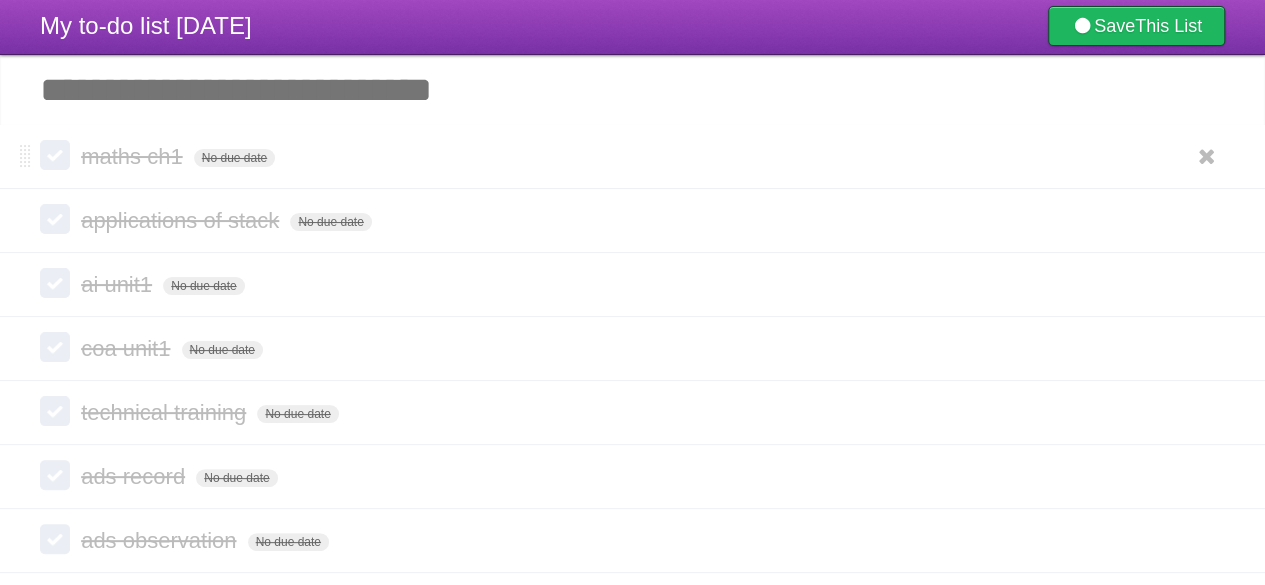 scroll, scrollTop: 39, scrollLeft: 0, axis: vertical 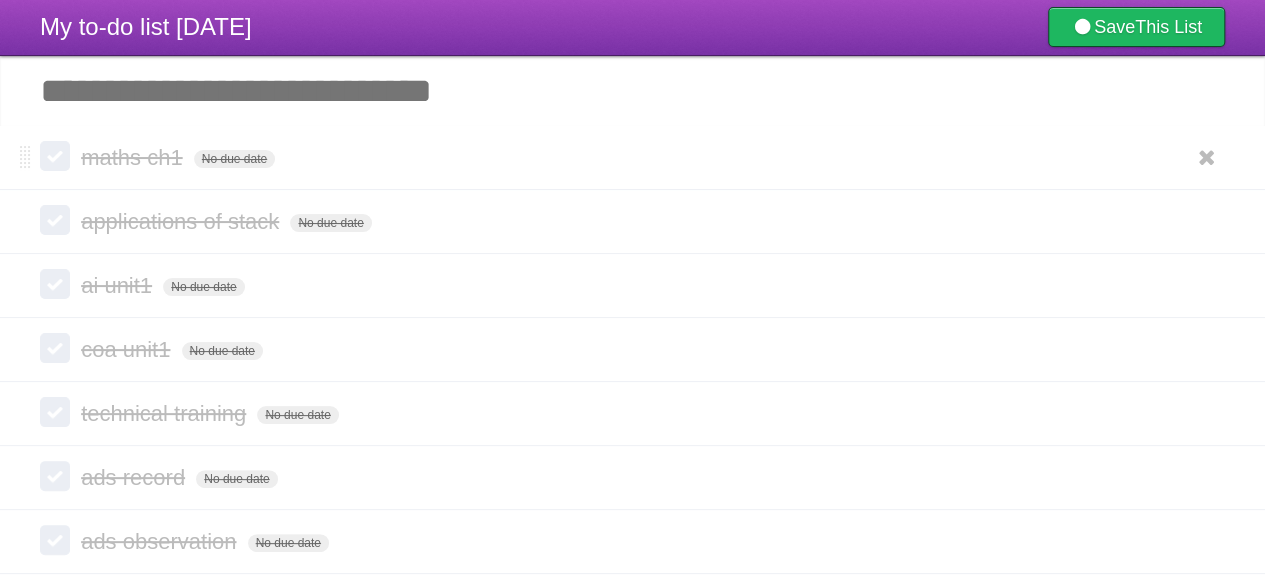 click at bounding box center (55, 156) 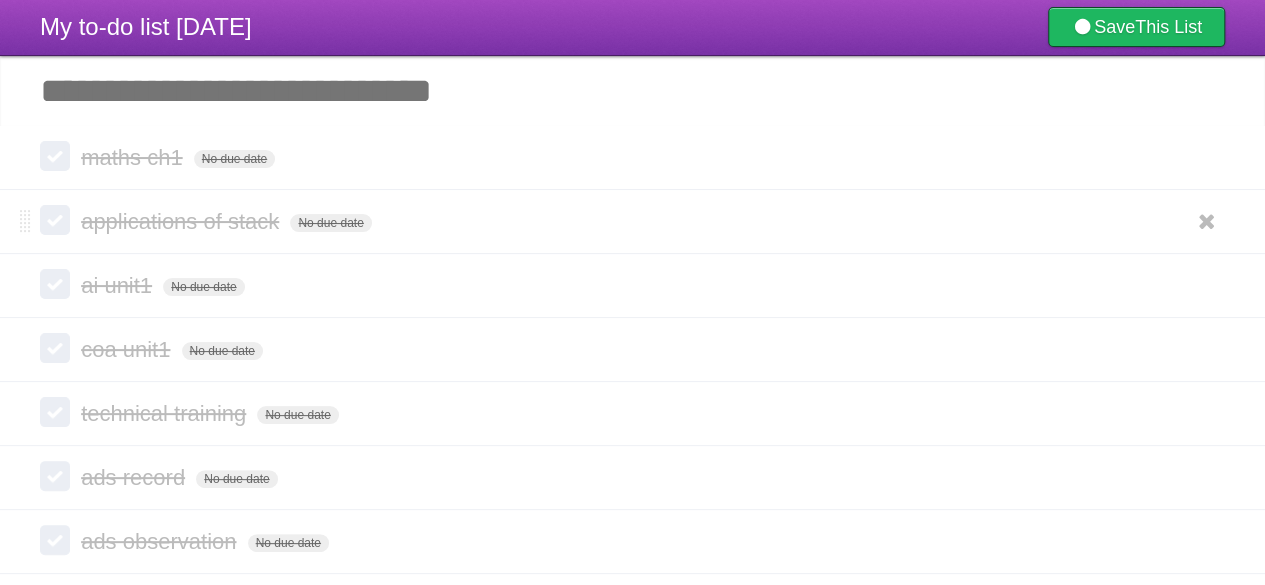 click on "applications of stack" at bounding box center (182, 221) 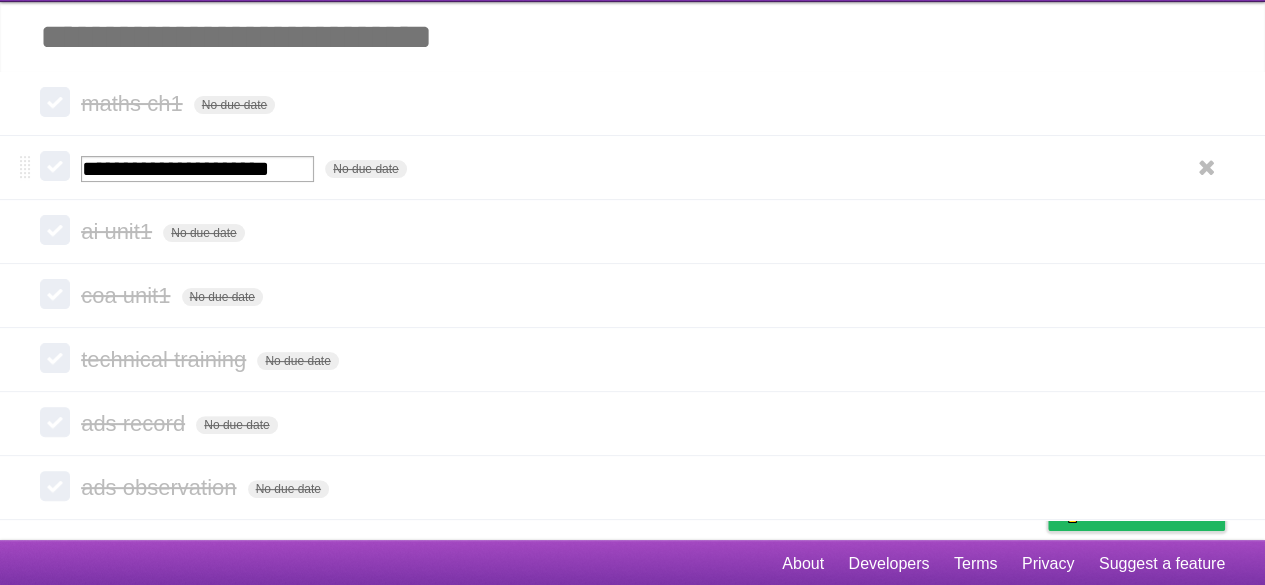 scroll, scrollTop: 92, scrollLeft: 0, axis: vertical 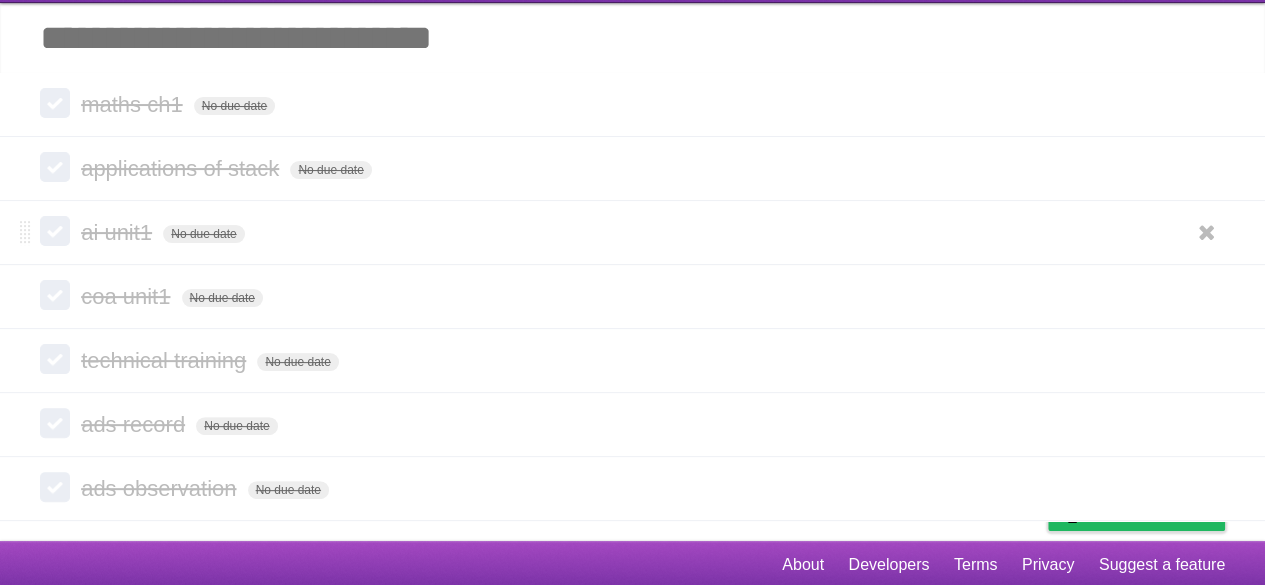 click on "ai unit1
No due date
White
Red
Blue
Green
Purple
Orange" at bounding box center (632, 232) 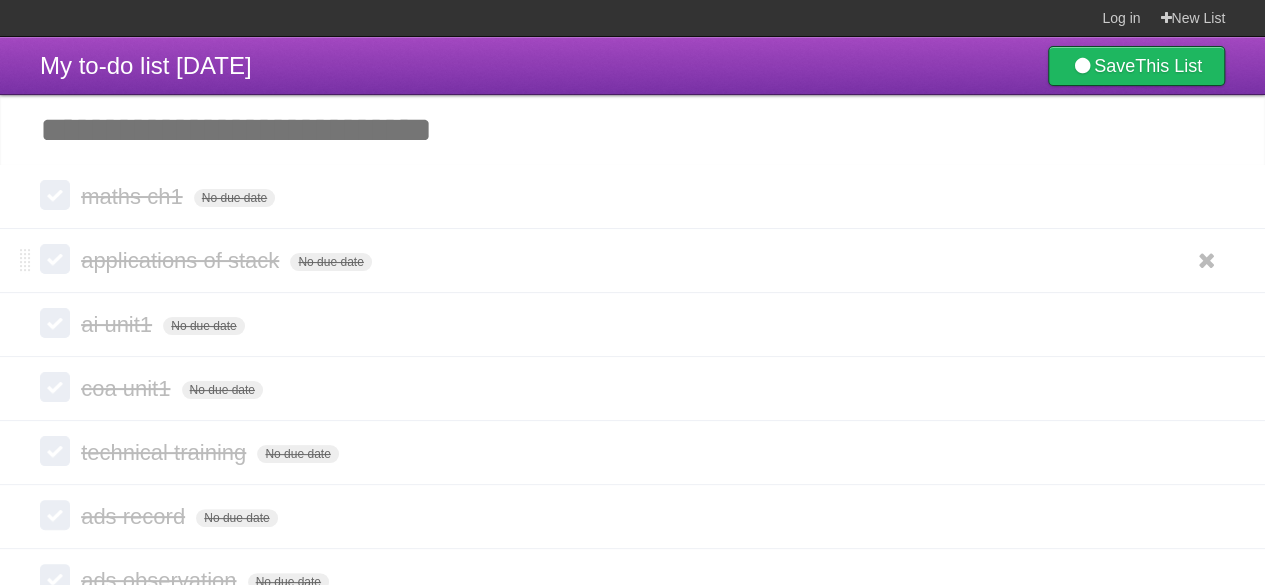 scroll, scrollTop: 93, scrollLeft: 0, axis: vertical 